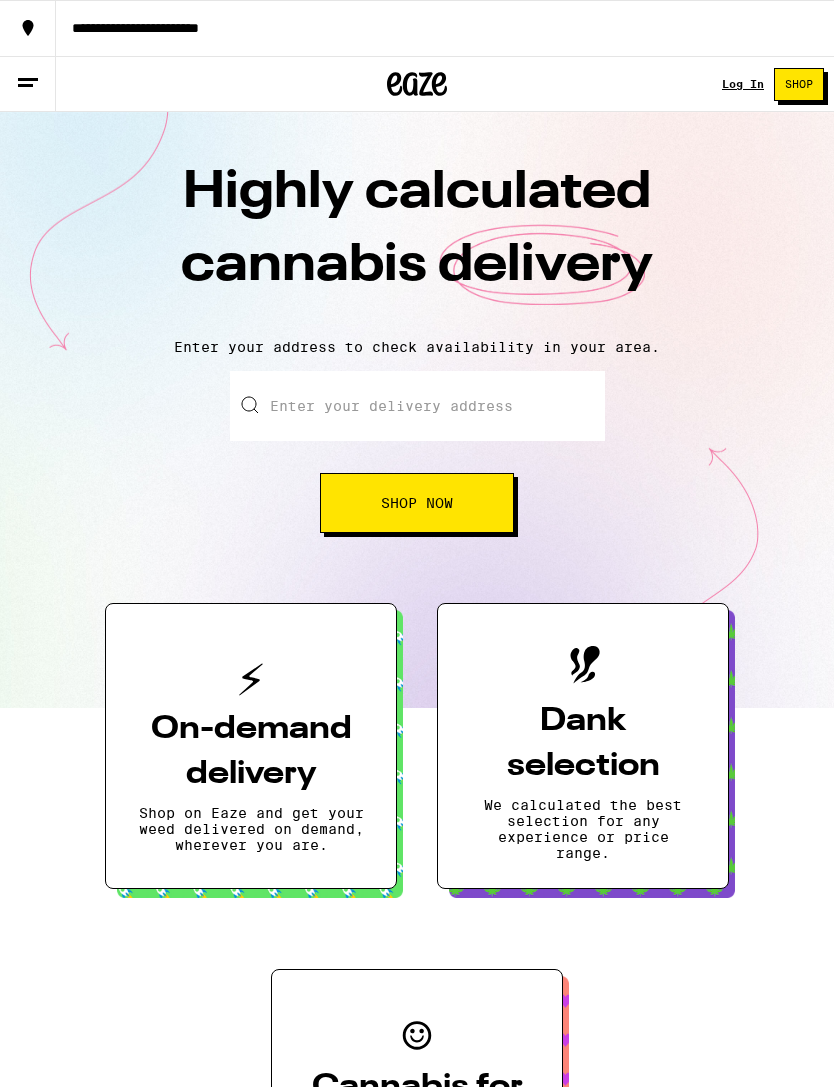 scroll, scrollTop: 0, scrollLeft: 0, axis: both 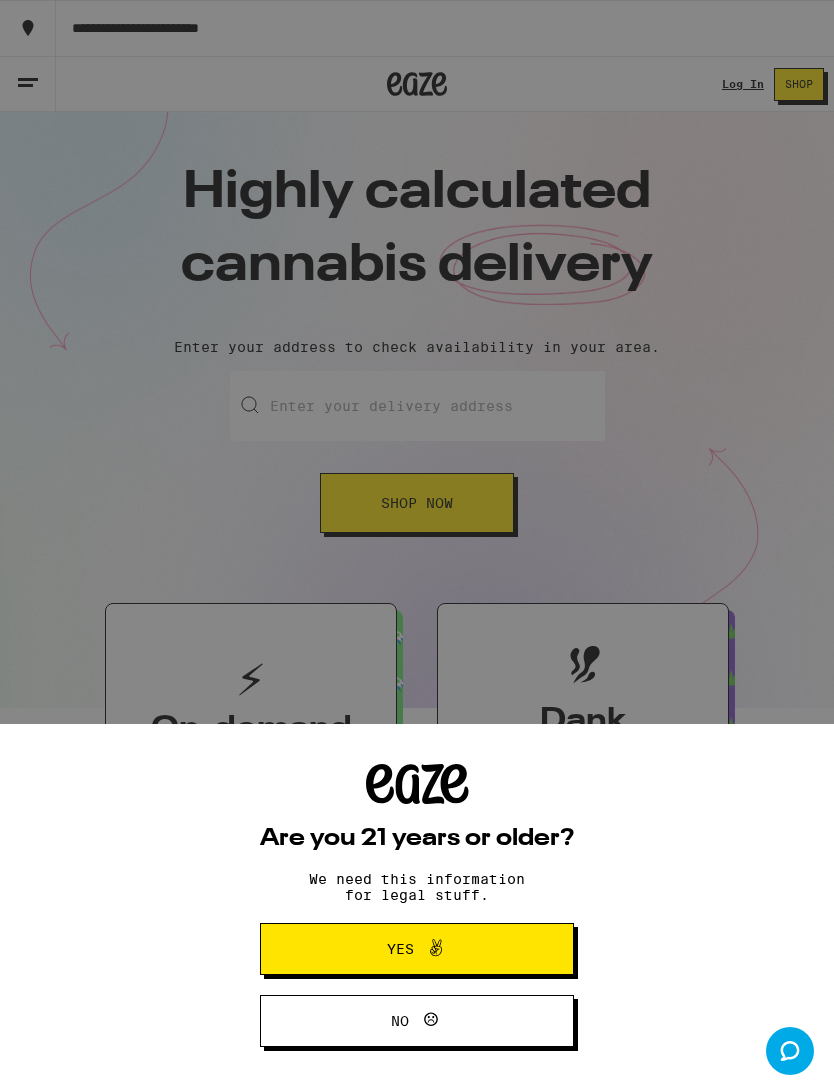 click on "Yes" at bounding box center (417, 949) 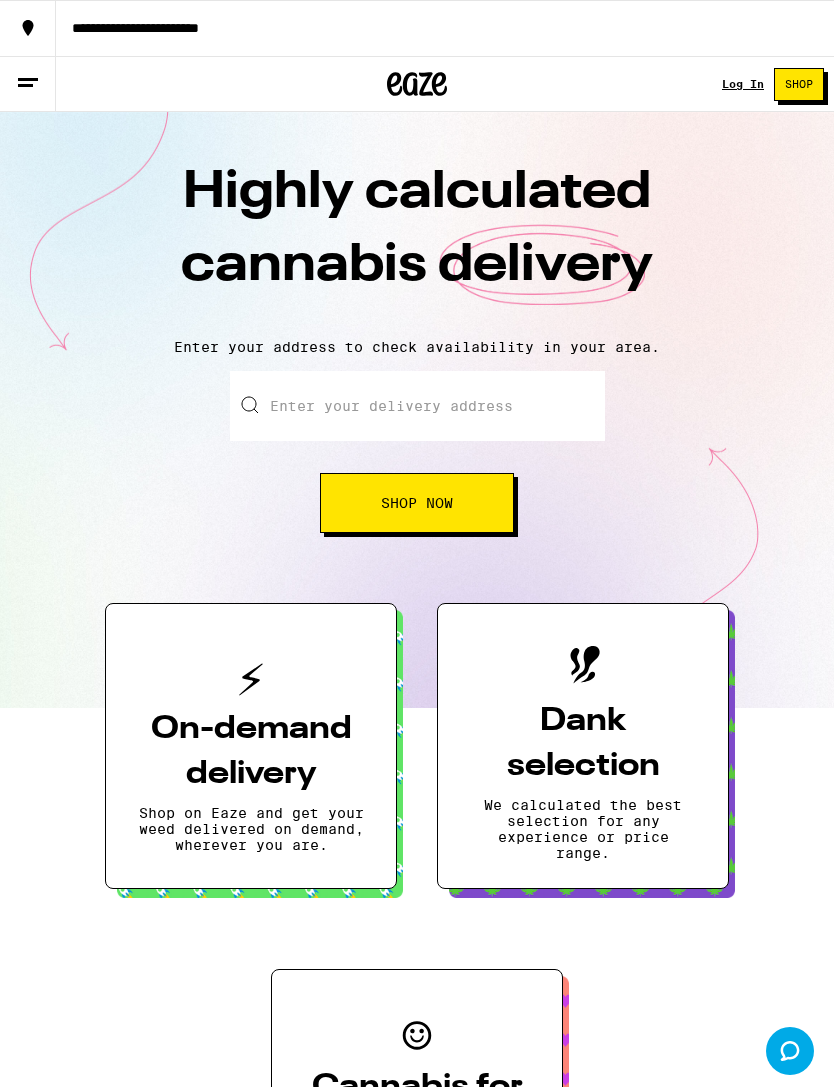 scroll, scrollTop: 0, scrollLeft: 0, axis: both 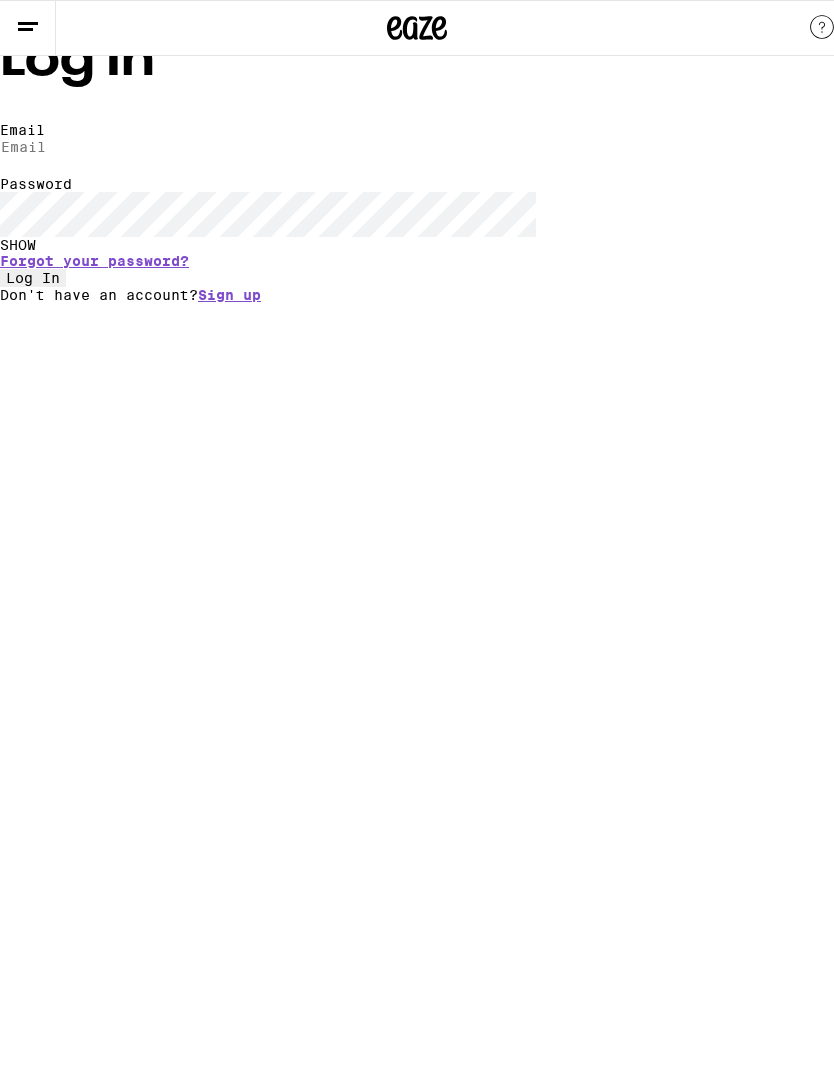 click on "Email" at bounding box center (92, 147) 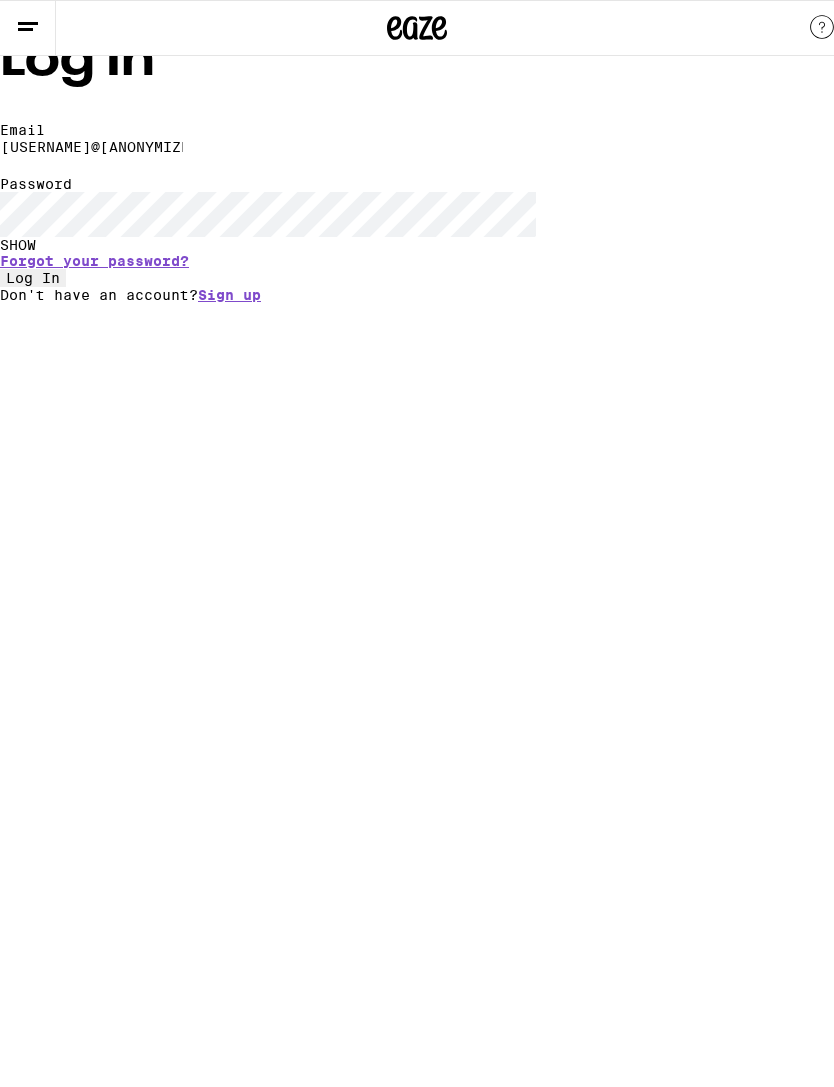 click on "Log In" at bounding box center (33, 278) 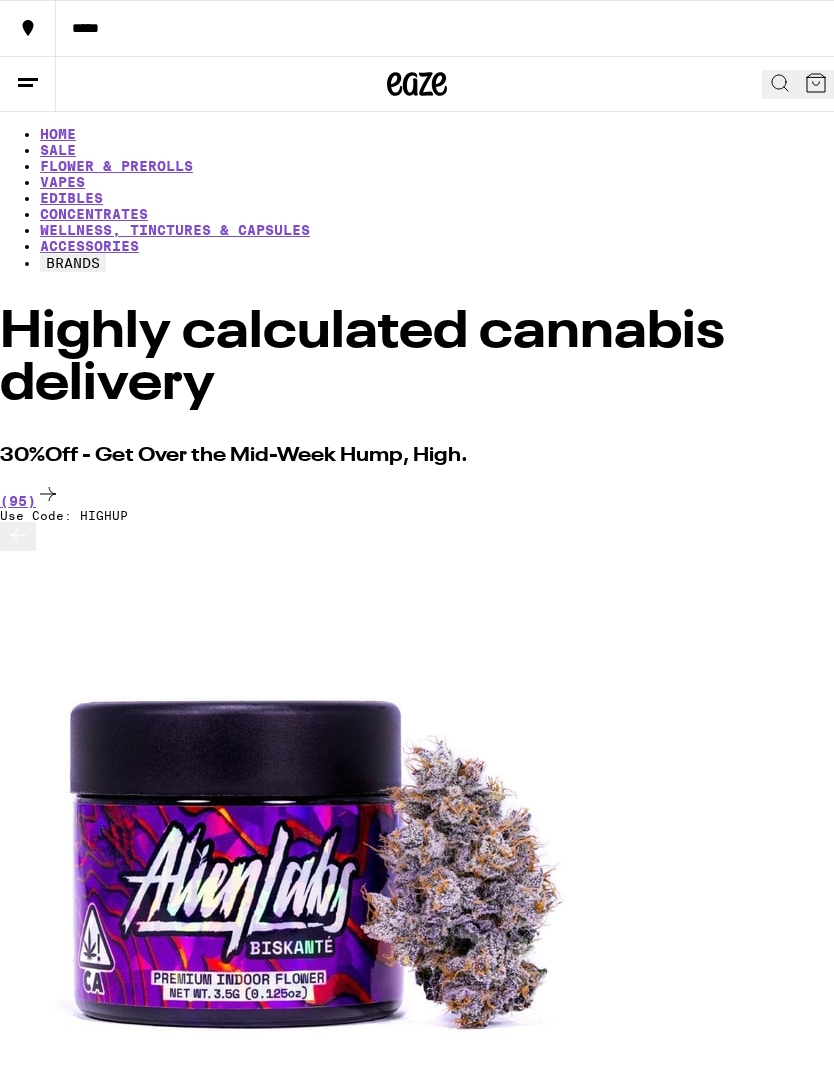 scroll, scrollTop: 0, scrollLeft: 0, axis: both 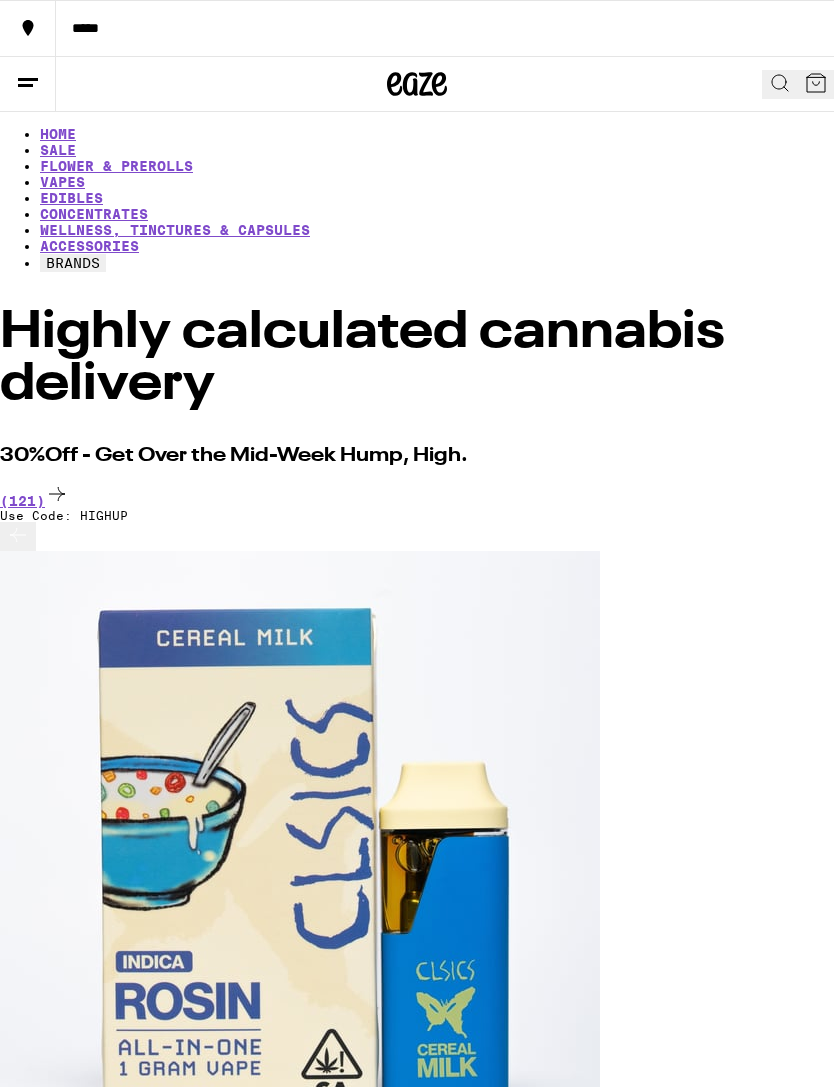 click 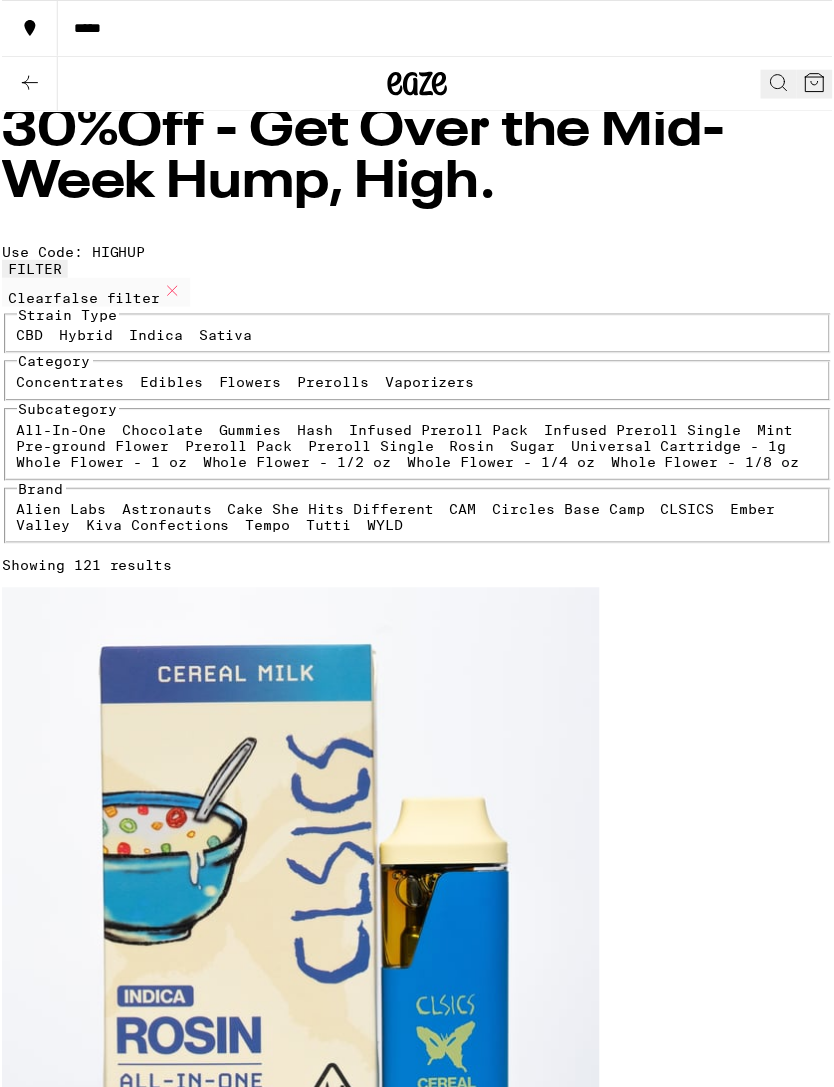 scroll, scrollTop: 46, scrollLeft: 0, axis: vertical 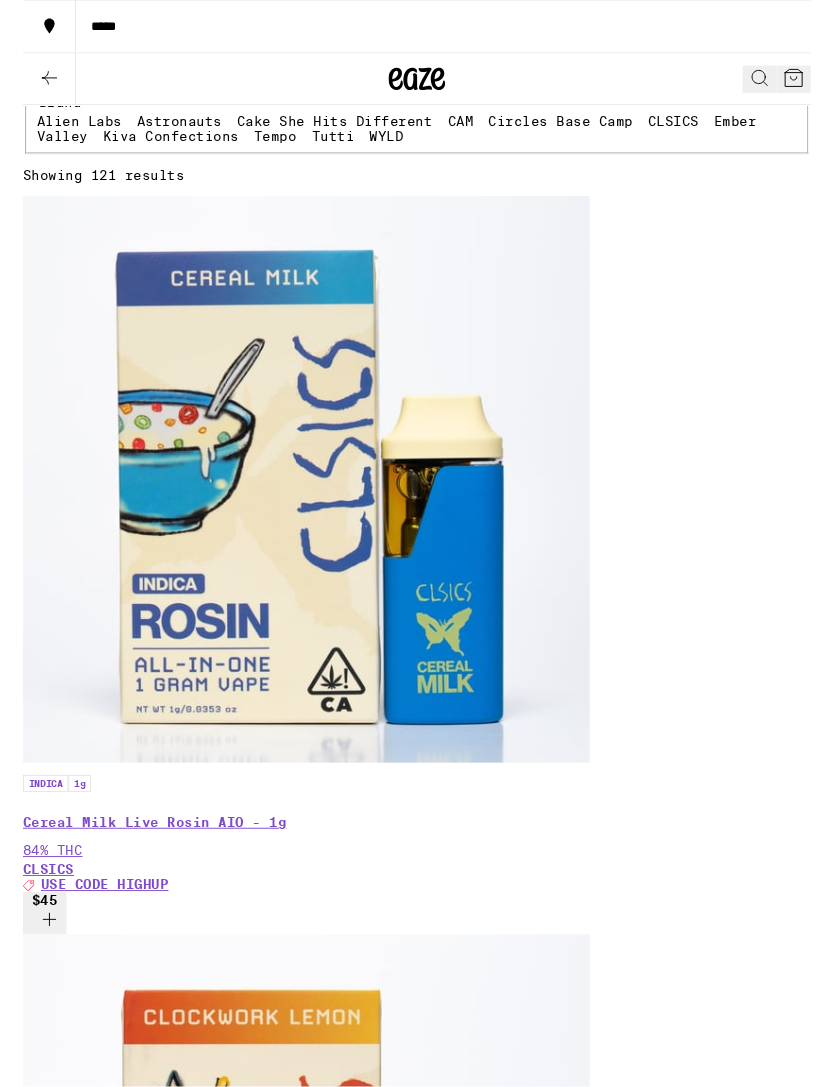 click on "$45" at bounding box center (23, 2531) 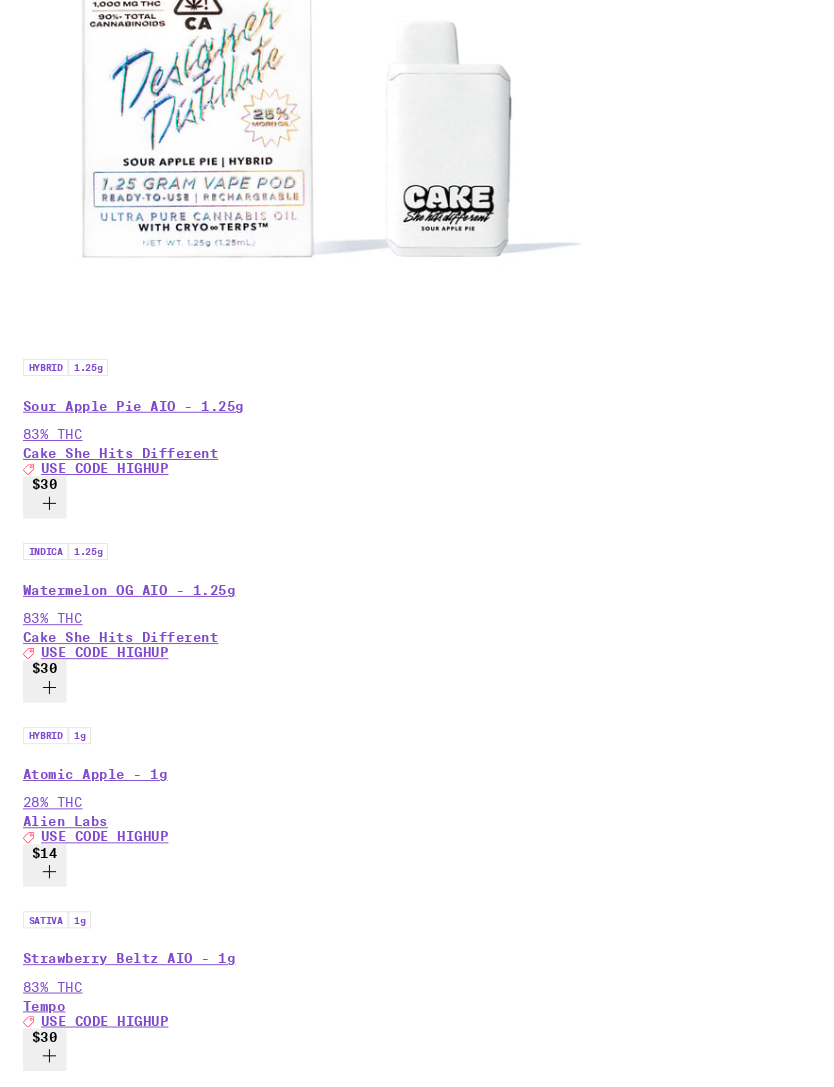 scroll, scrollTop: 19715, scrollLeft: 0, axis: vertical 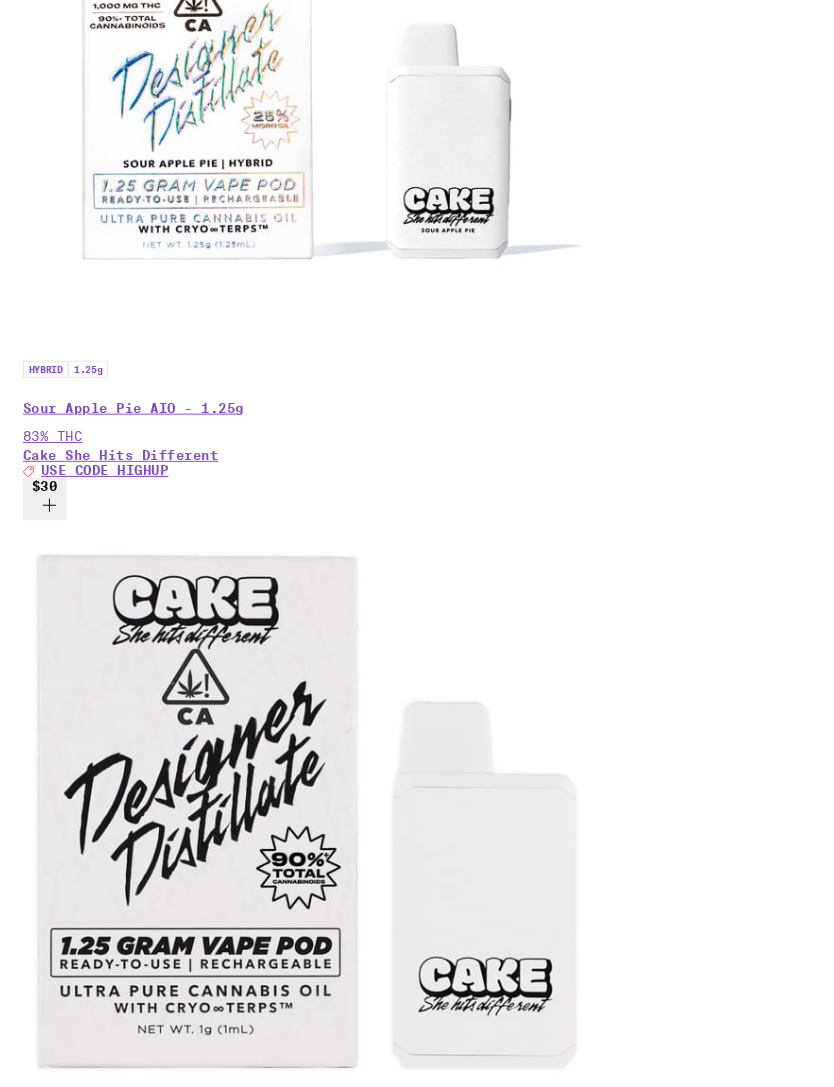 click on "$9" at bounding box center (23, 23958) 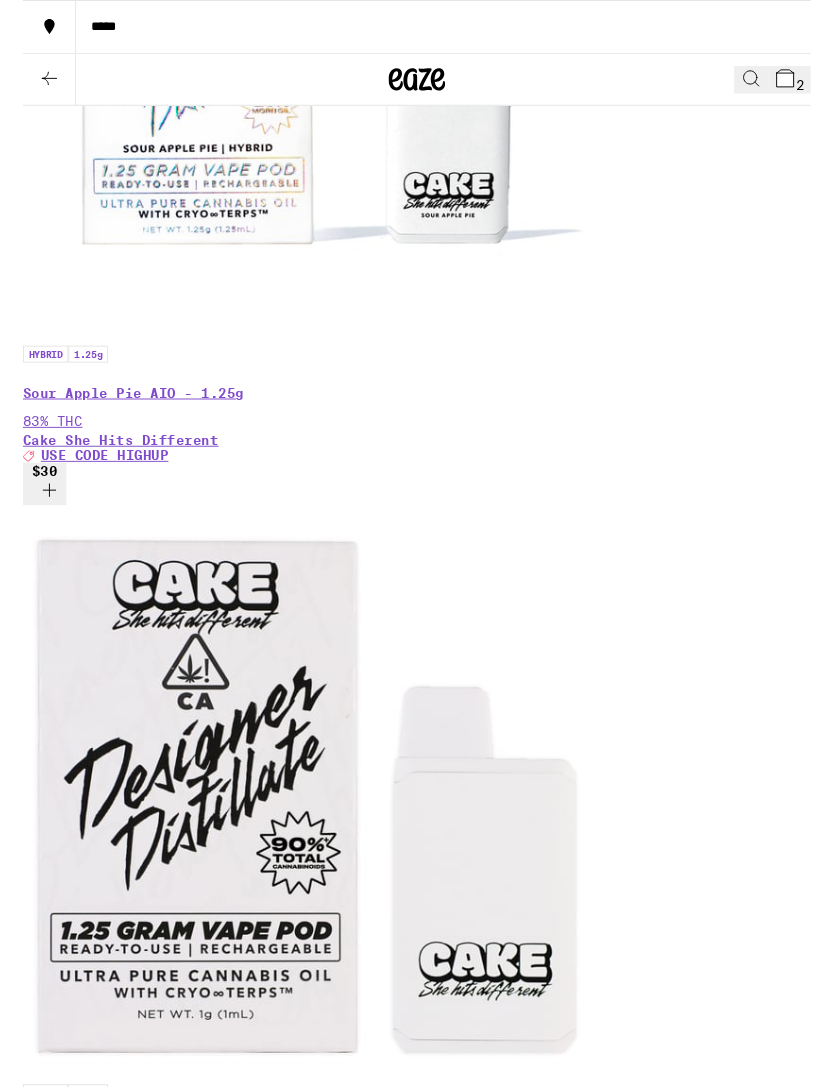 click 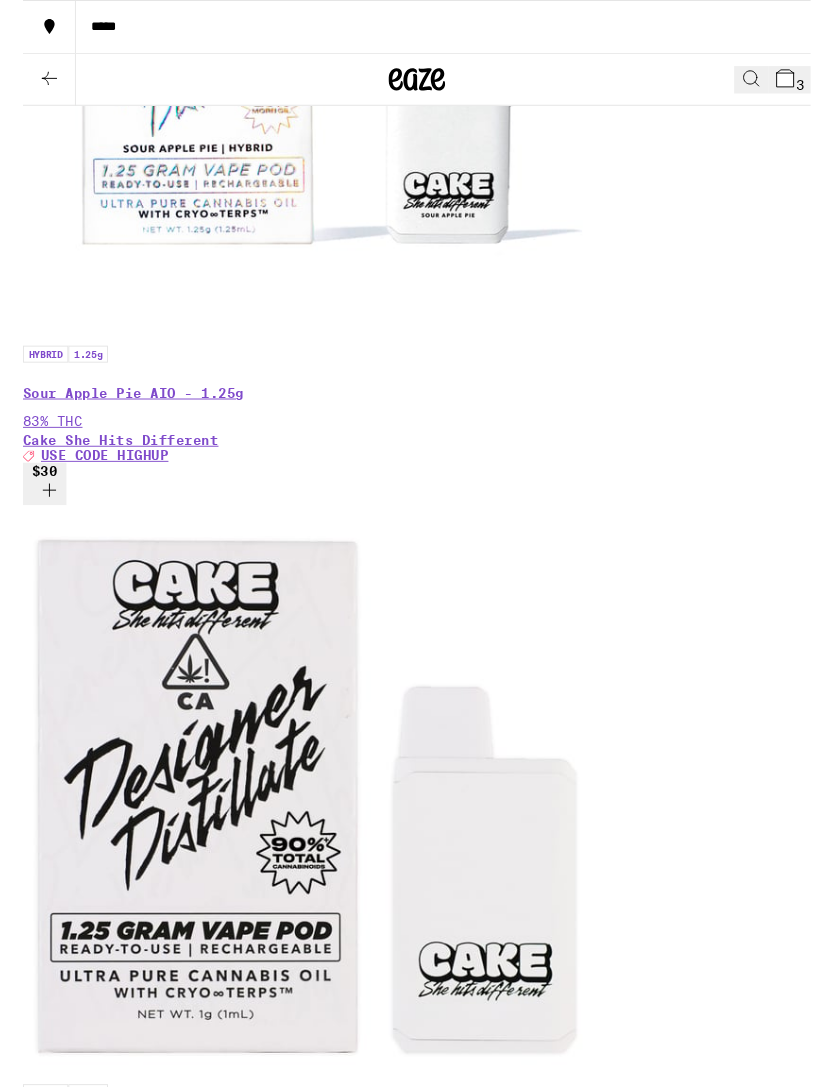 click 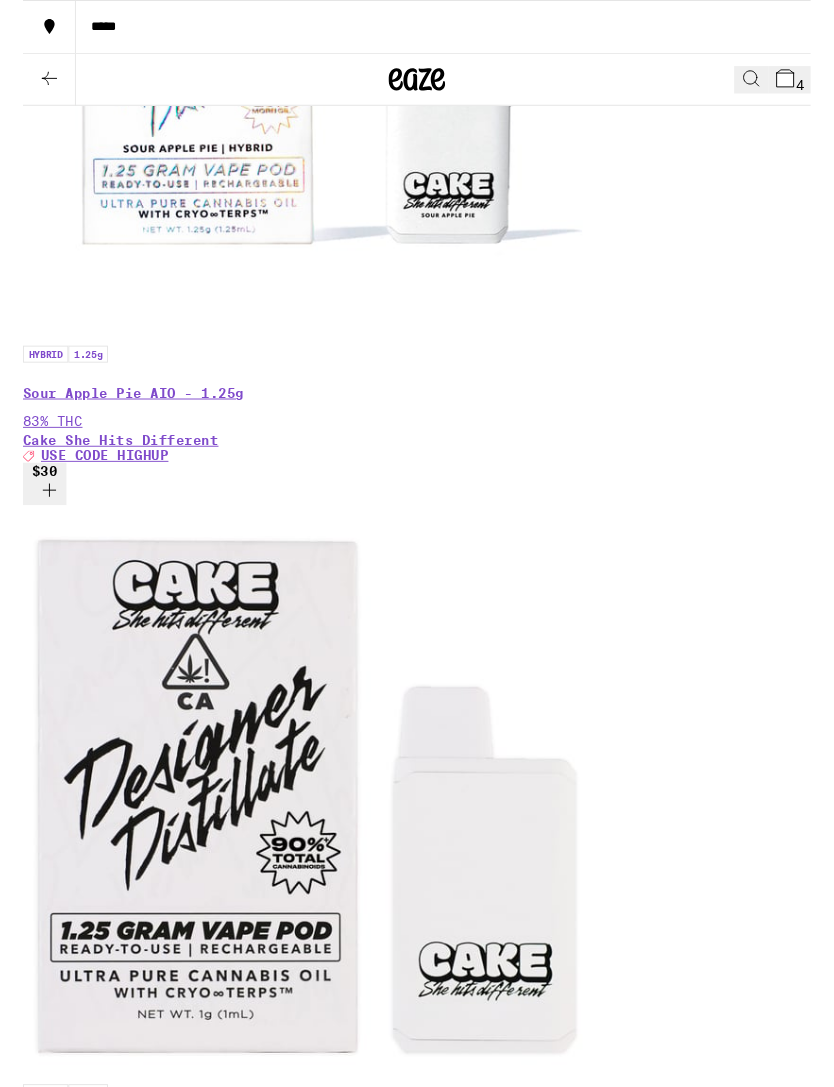 click 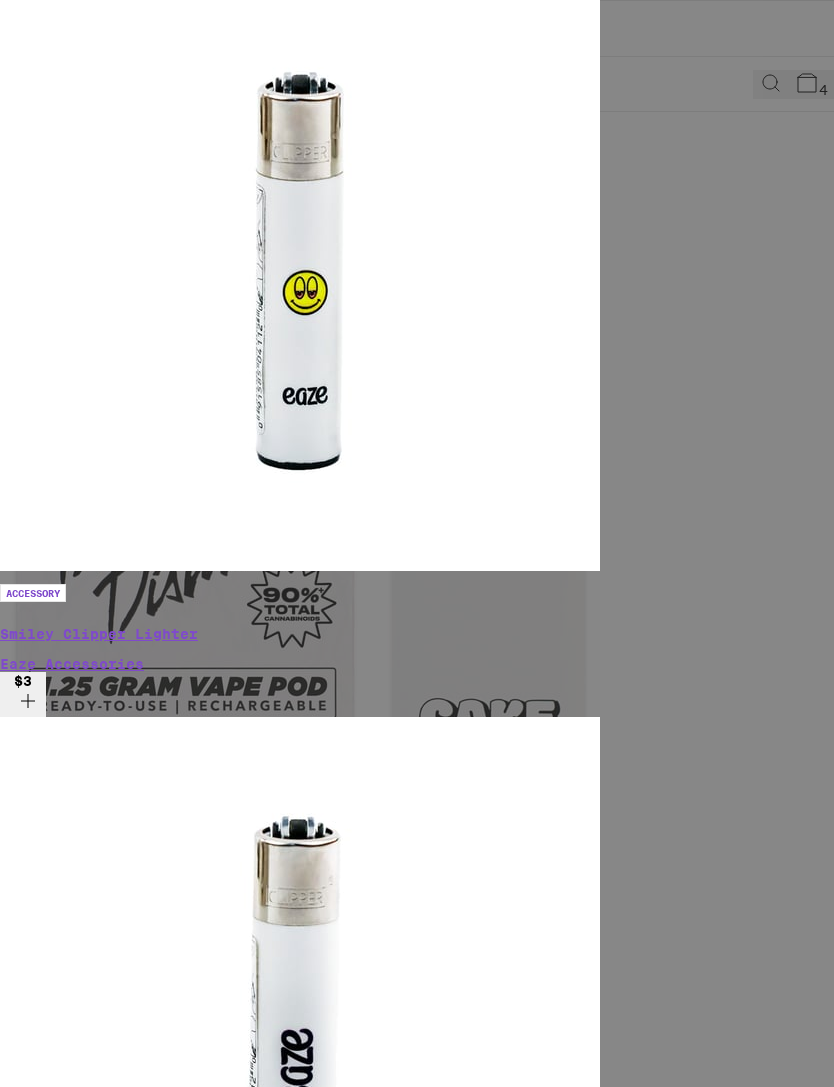 scroll, scrollTop: 19036, scrollLeft: 0, axis: vertical 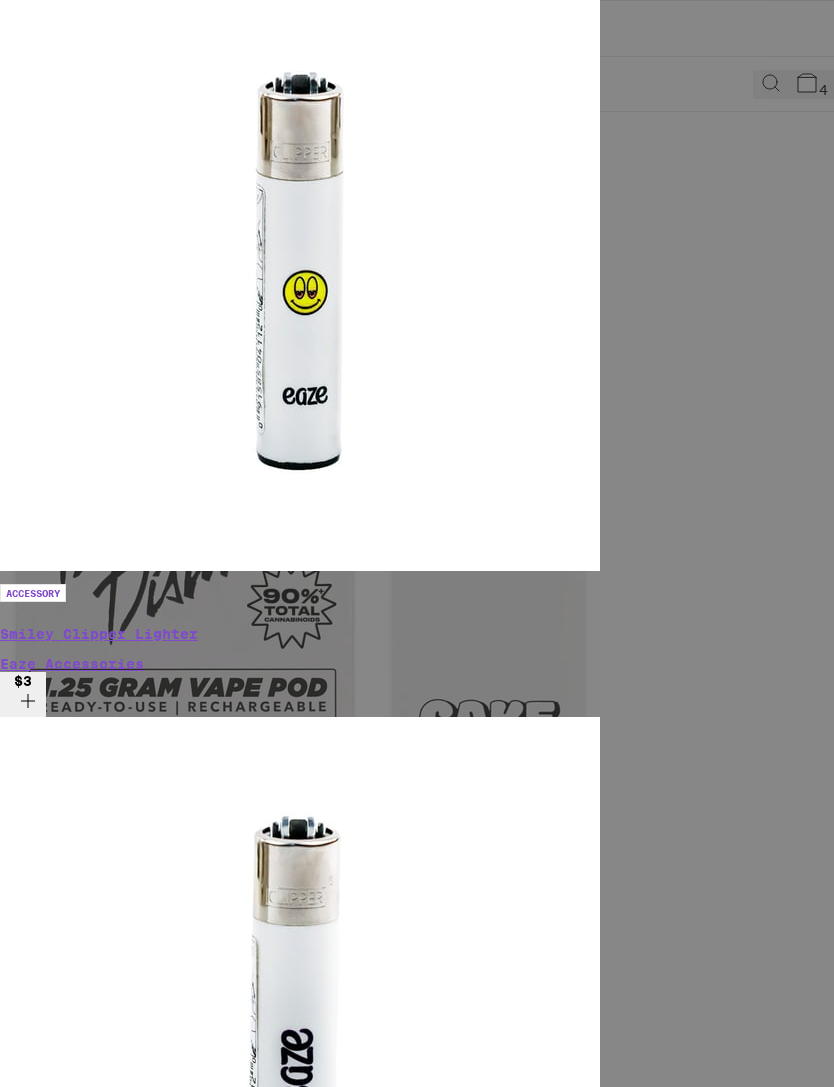 click 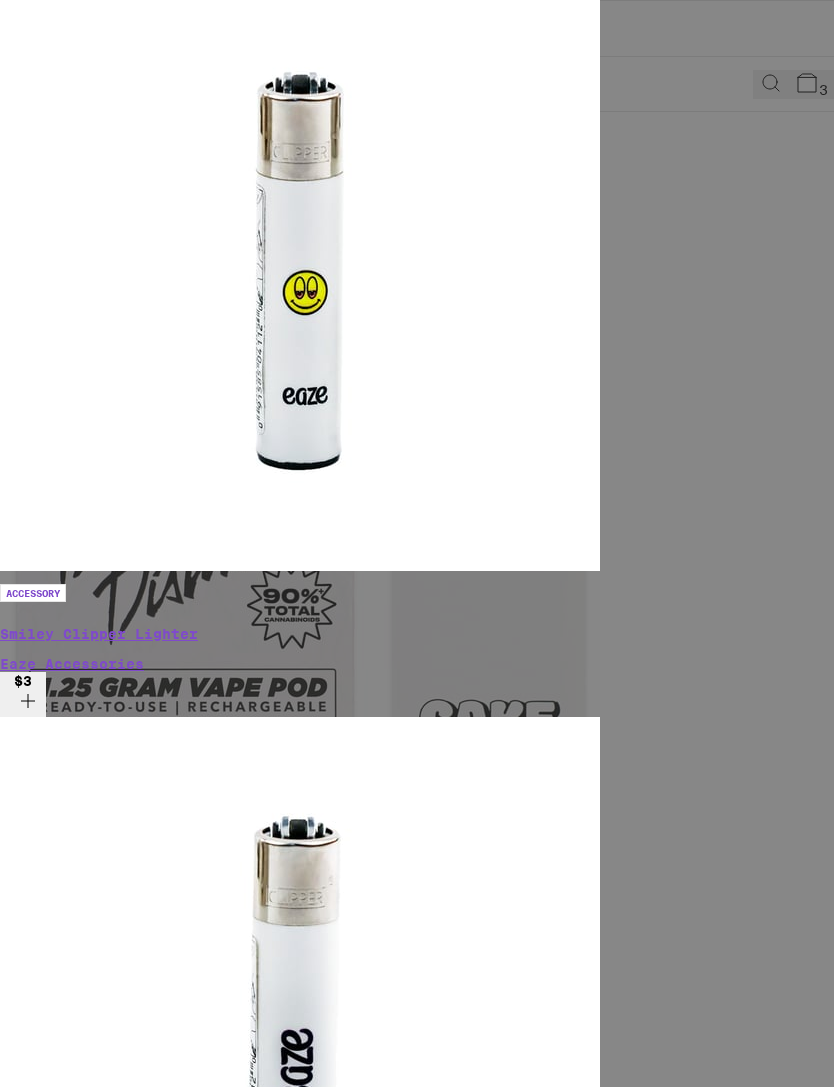 click 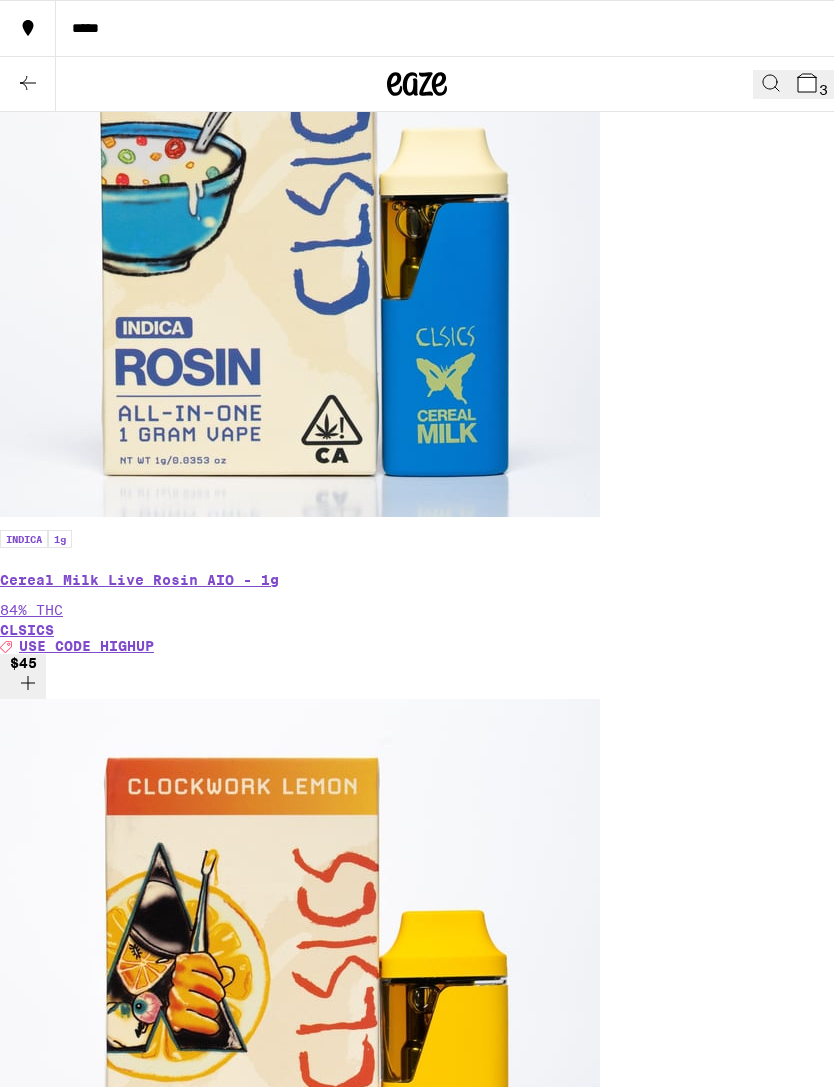 scroll, scrollTop: 0, scrollLeft: 0, axis: both 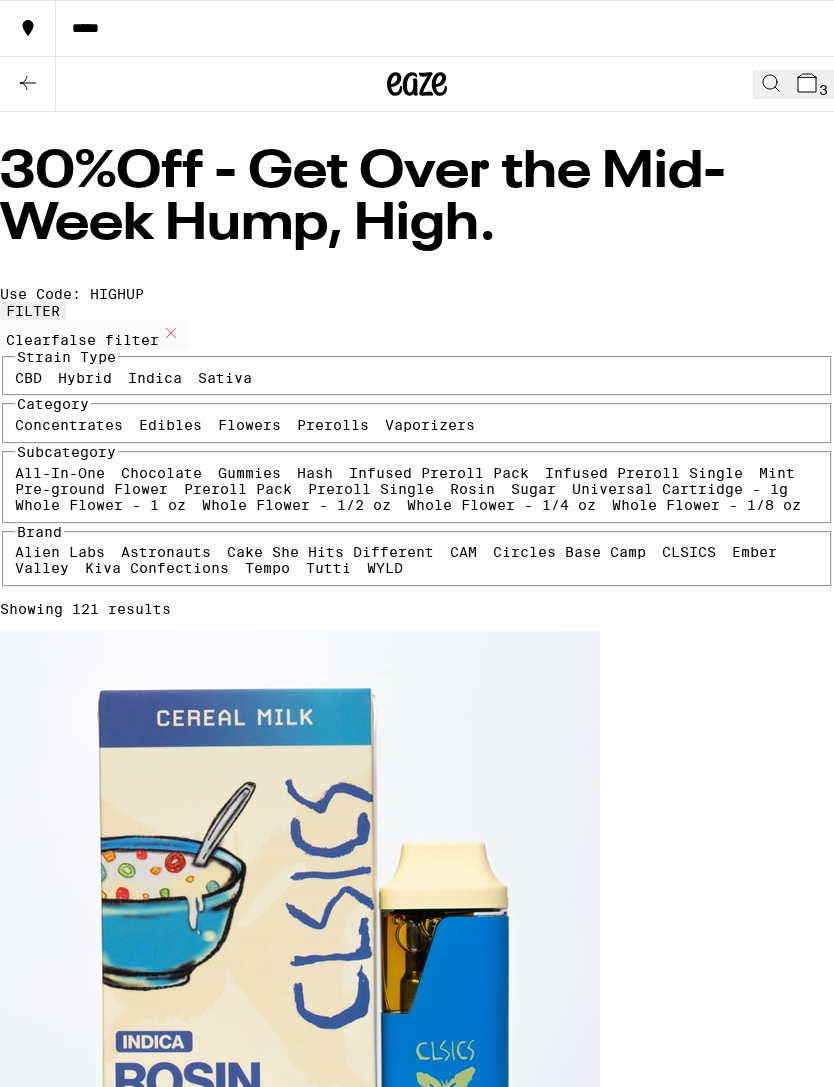 click at bounding box center (771, 84) 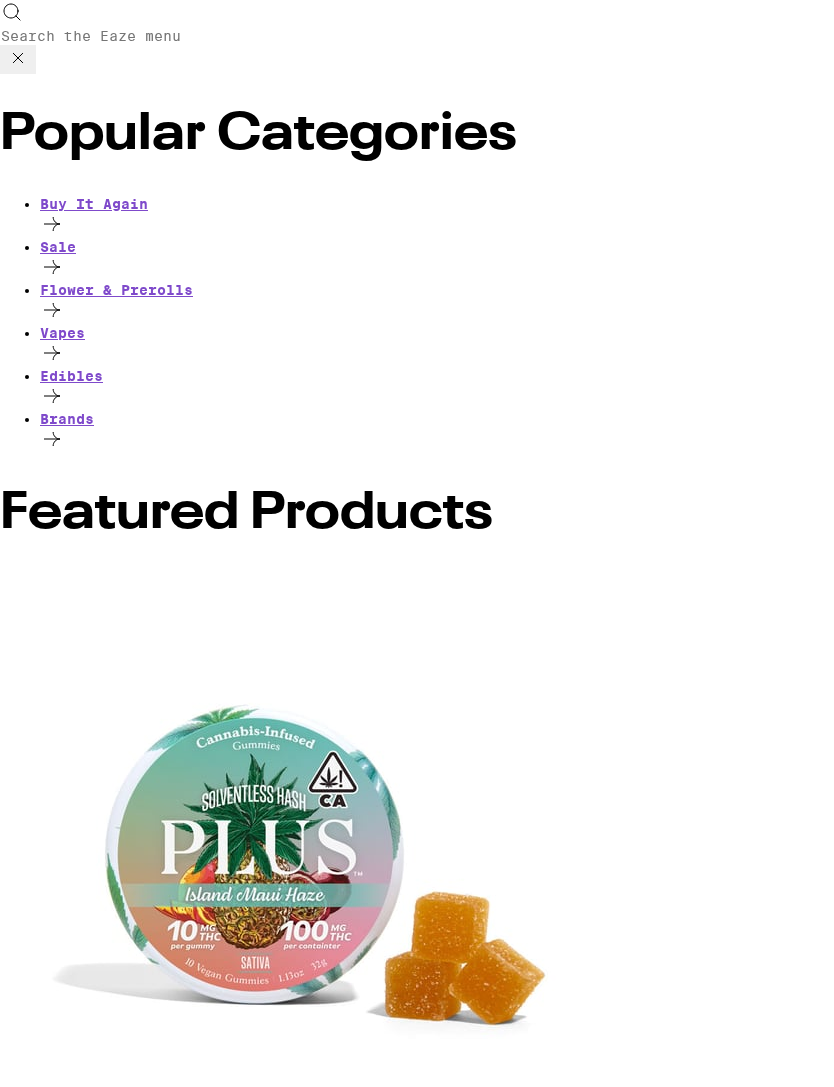 click 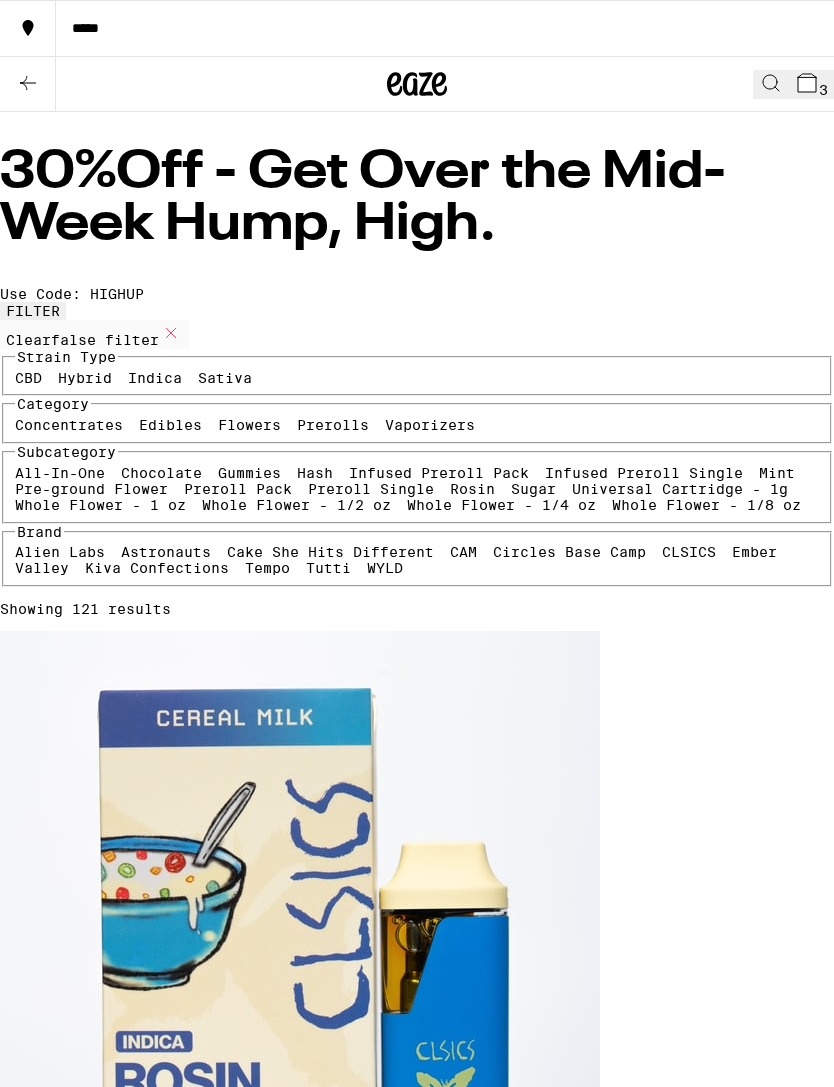 click on "3" at bounding box center [823, 90] 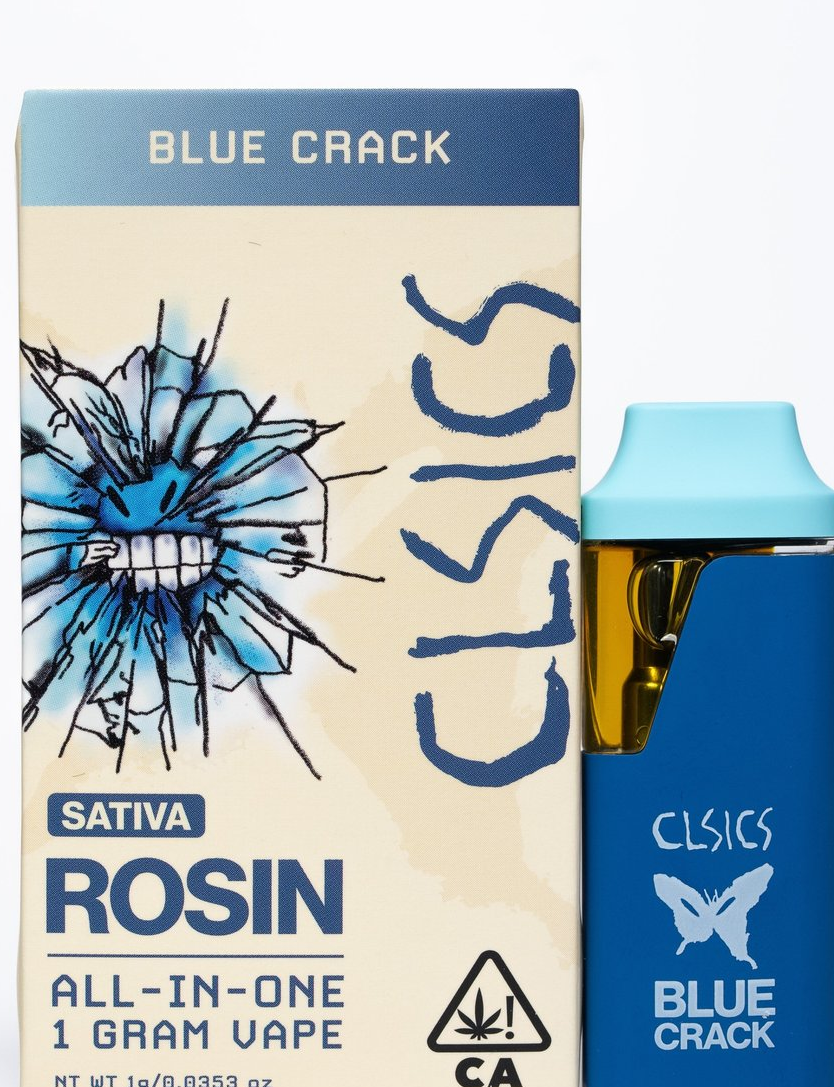 click on "Apply Promo" at bounding box center (-128, 2607) 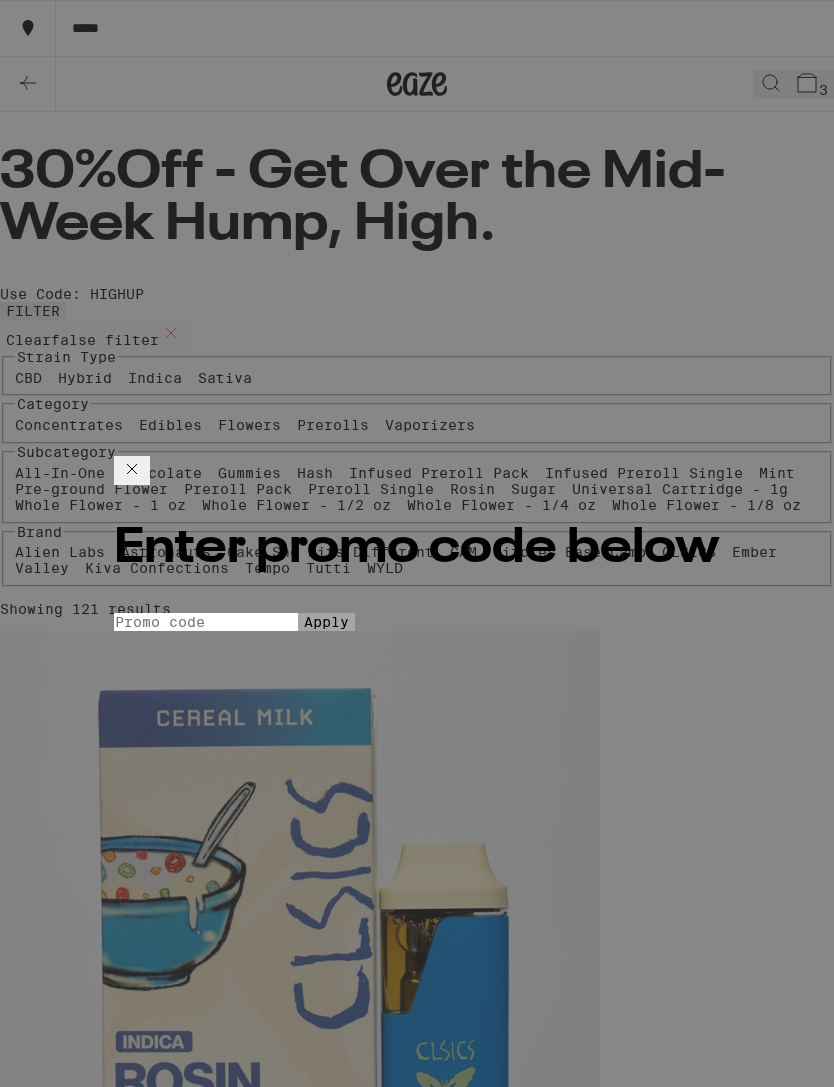 click on "Promo Code" at bounding box center [206, 622] 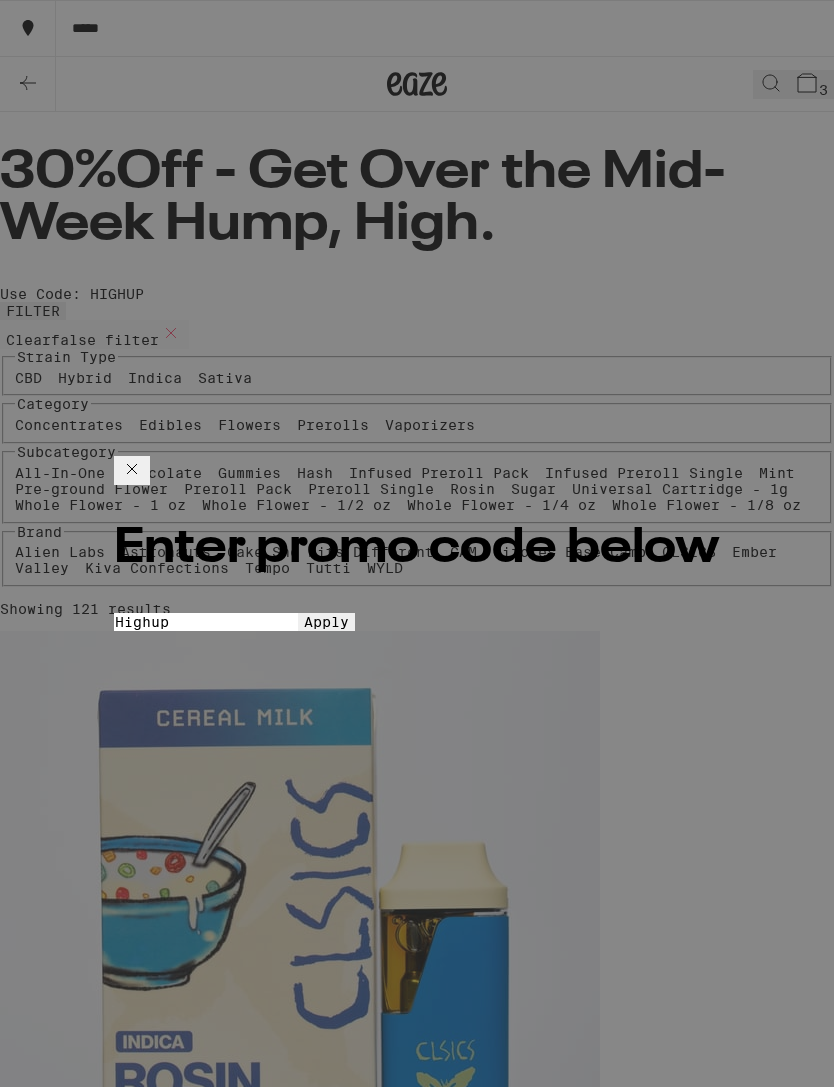 type on "Highup" 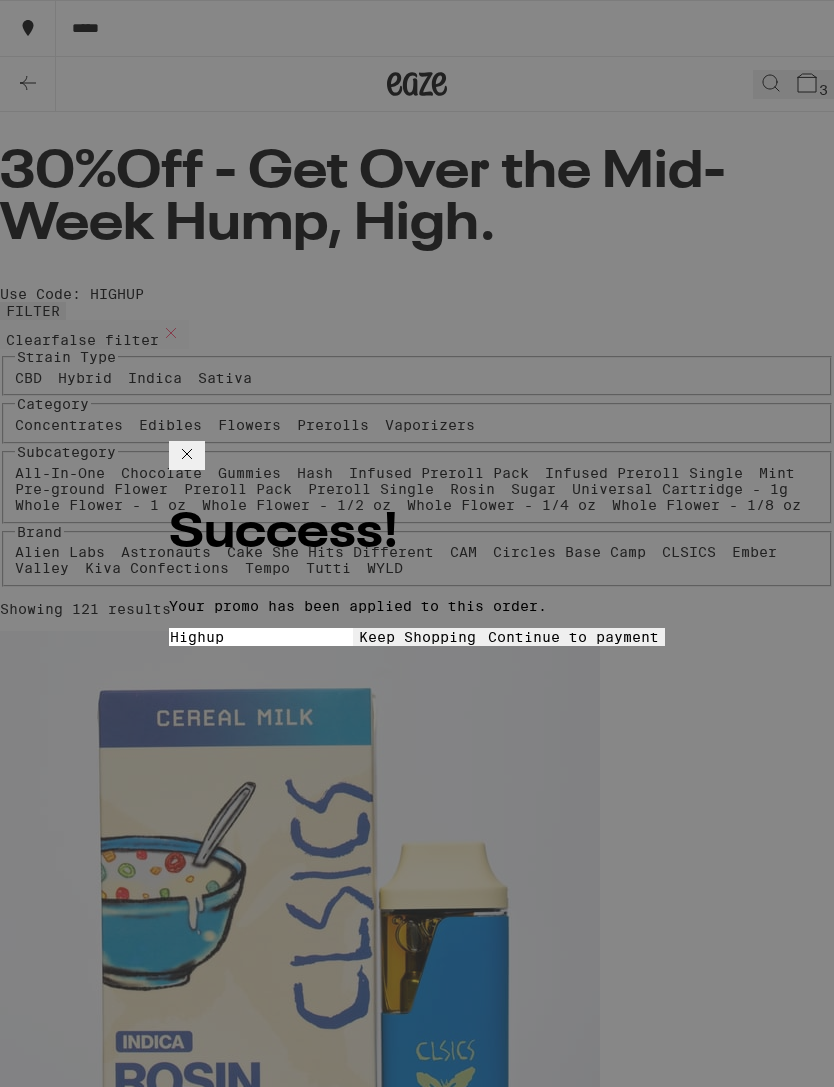 click 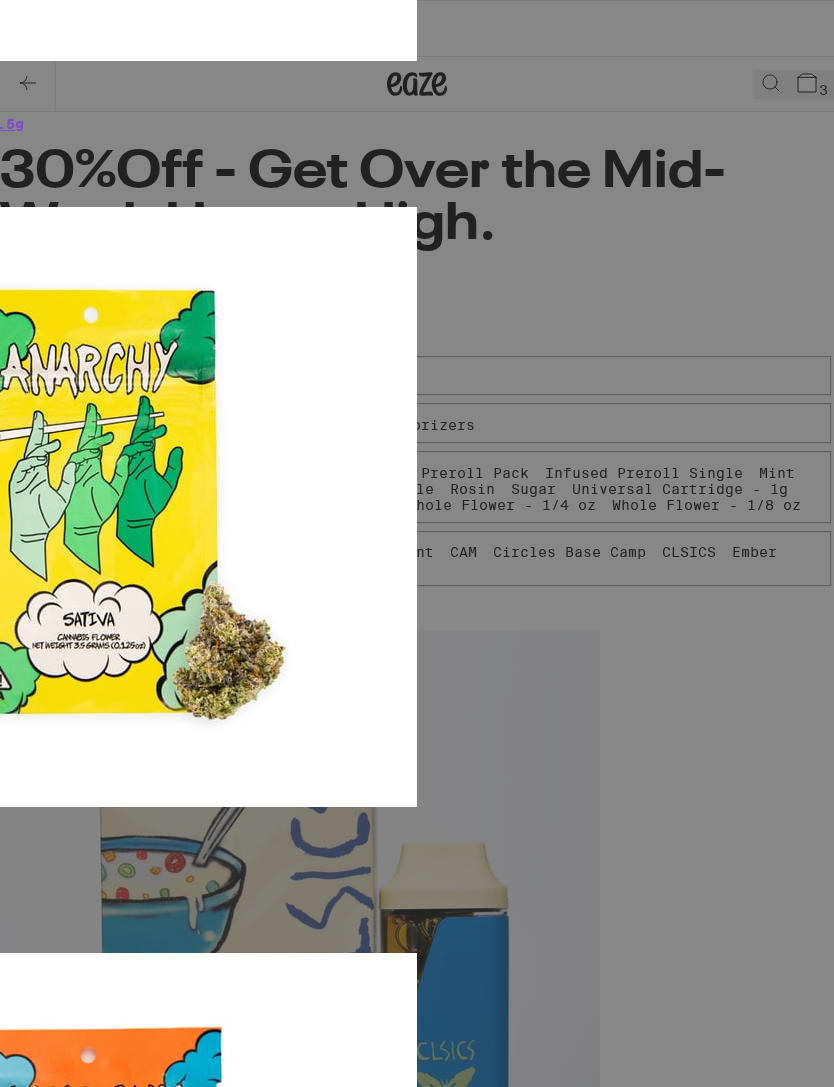 click on "Checkout" at bounding box center [-30, 5310] 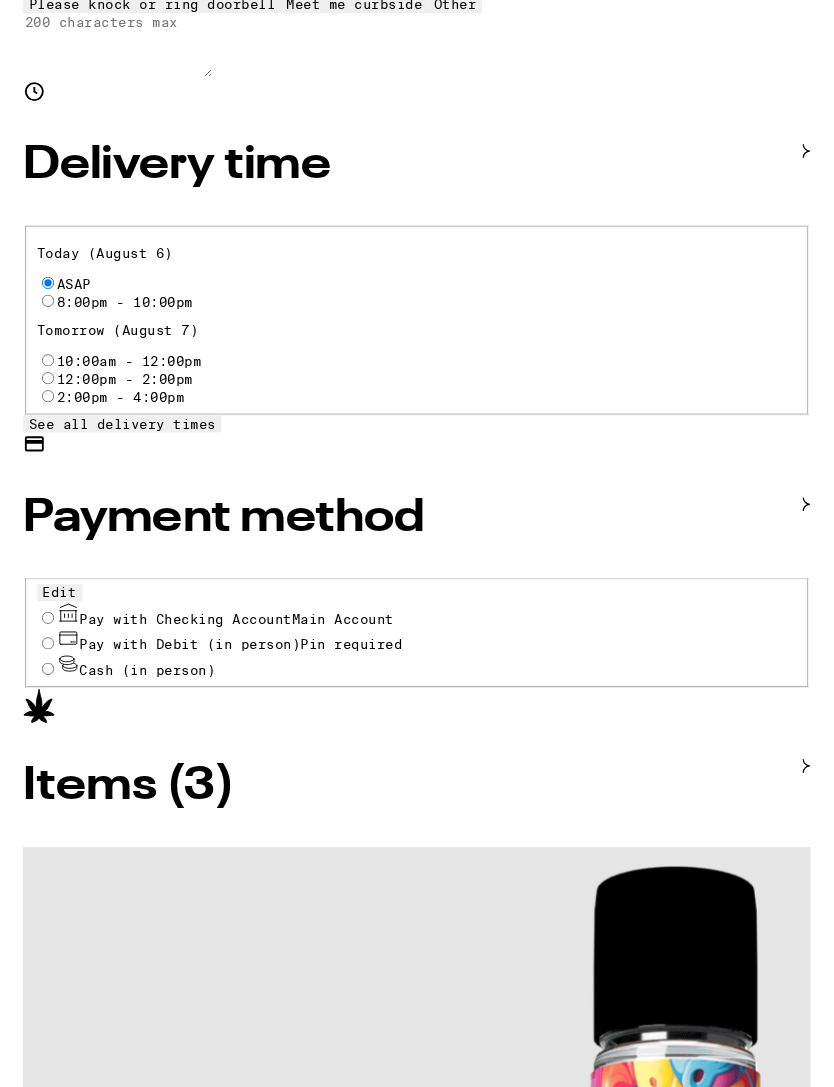 scroll, scrollTop: 679, scrollLeft: 0, axis: vertical 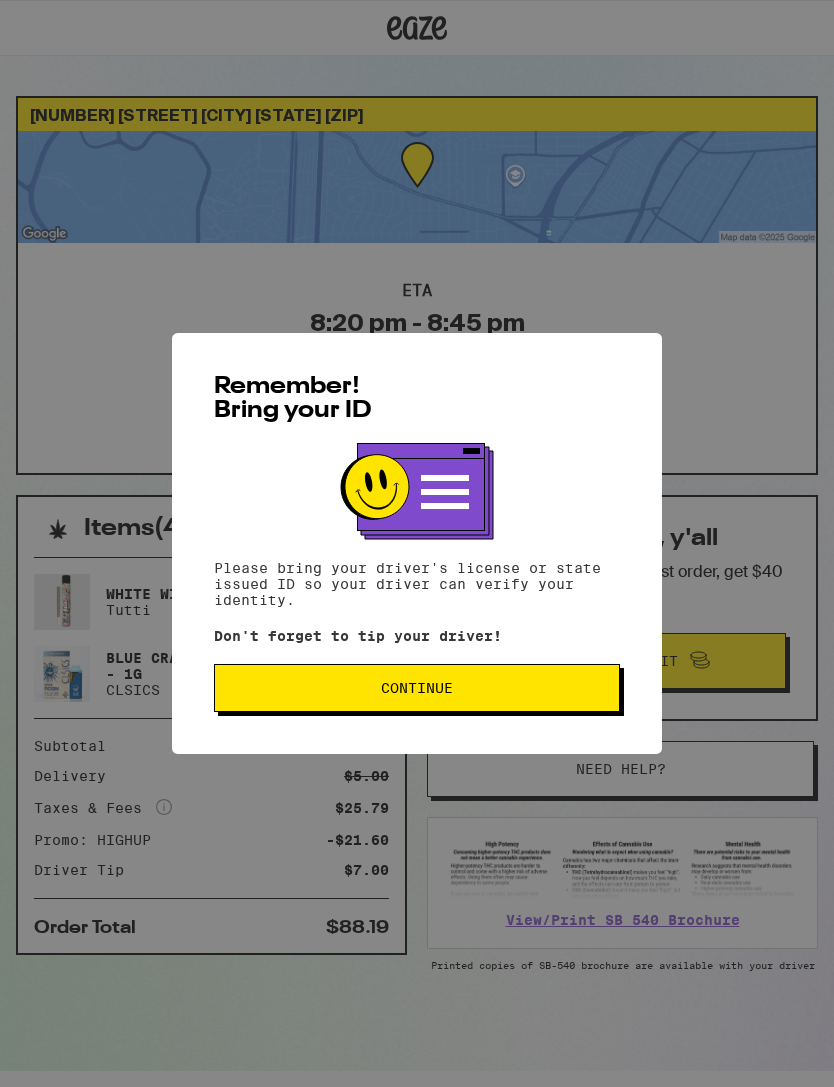 click on "Continue" at bounding box center (417, 688) 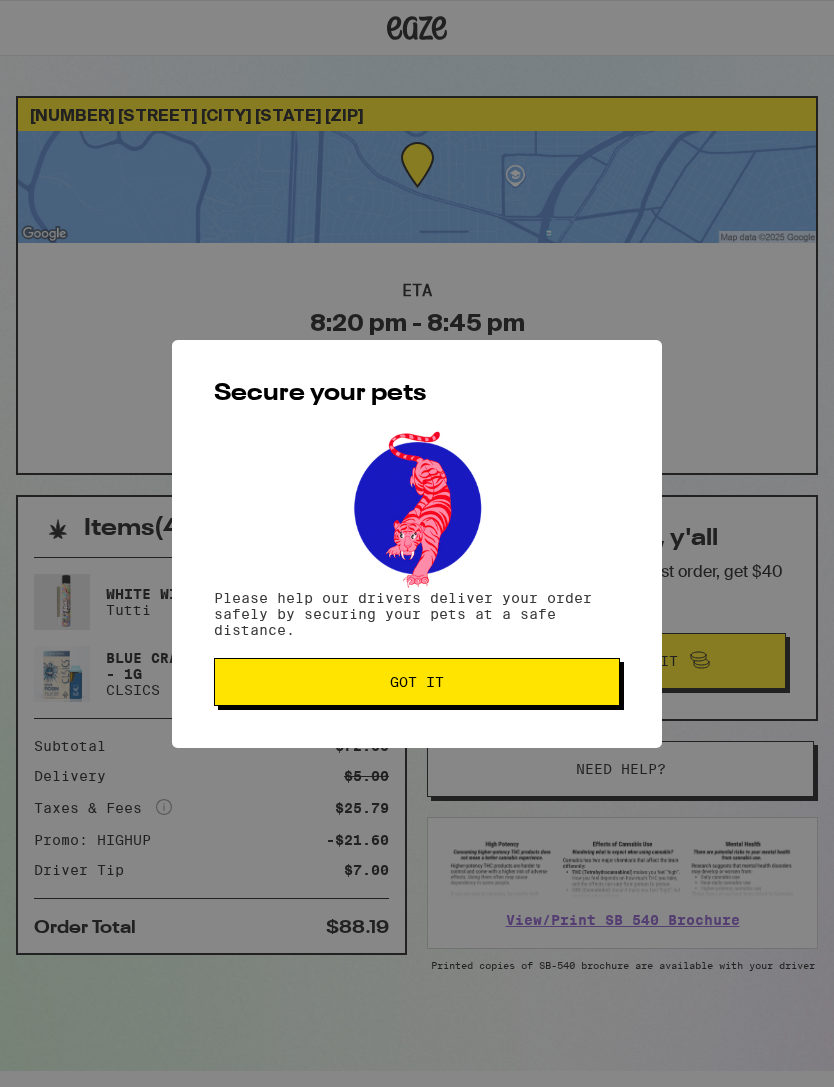 click on "Secure your pets Please help our drivers deliver your order safely by securing your pets at a safe distance. Got it" at bounding box center (417, 544) 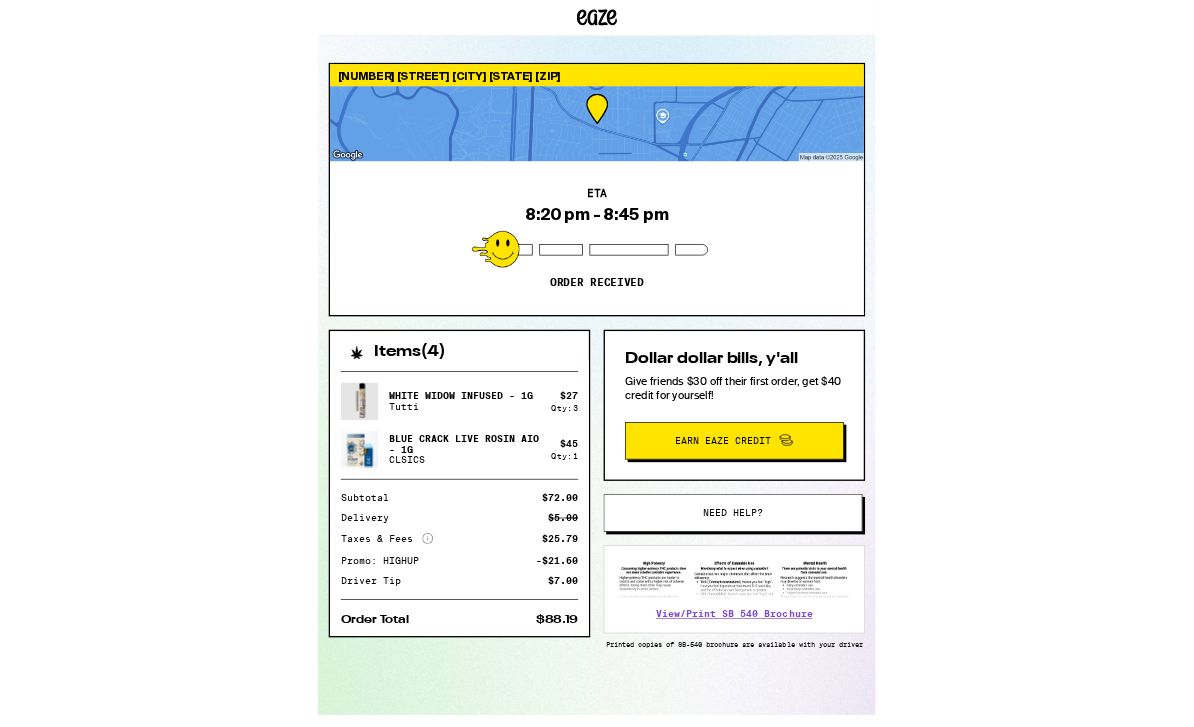 scroll, scrollTop: 0, scrollLeft: 0, axis: both 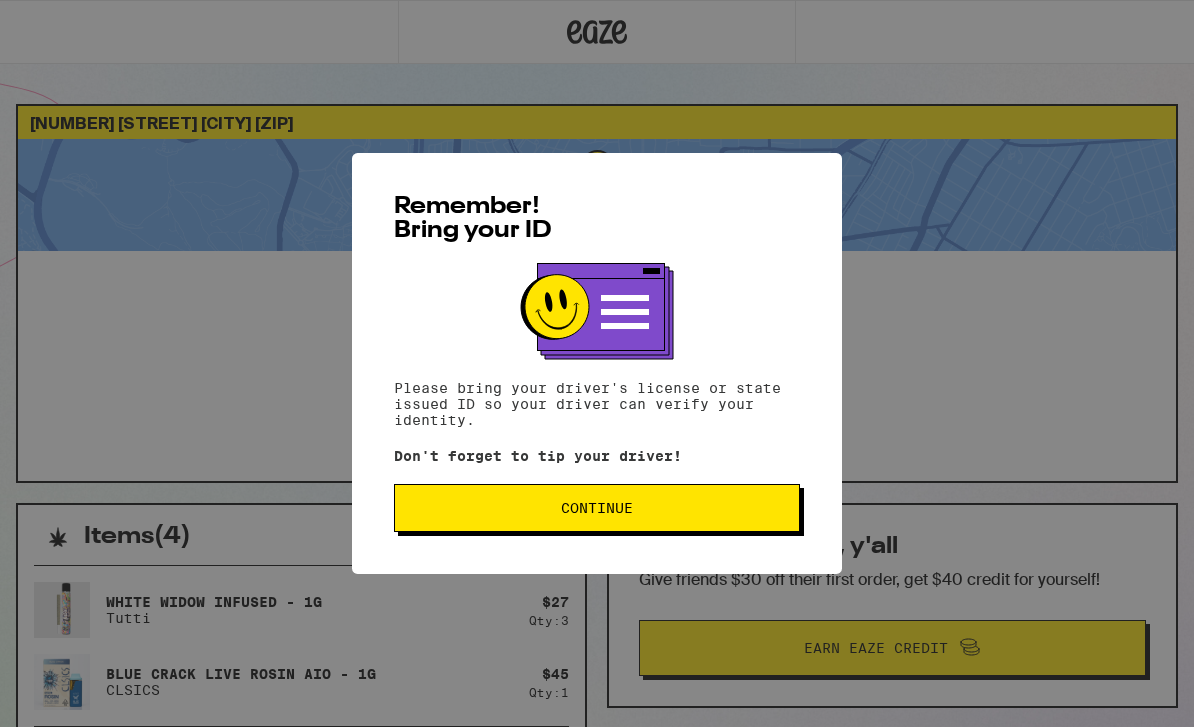 click on "Continue" at bounding box center (597, 508) 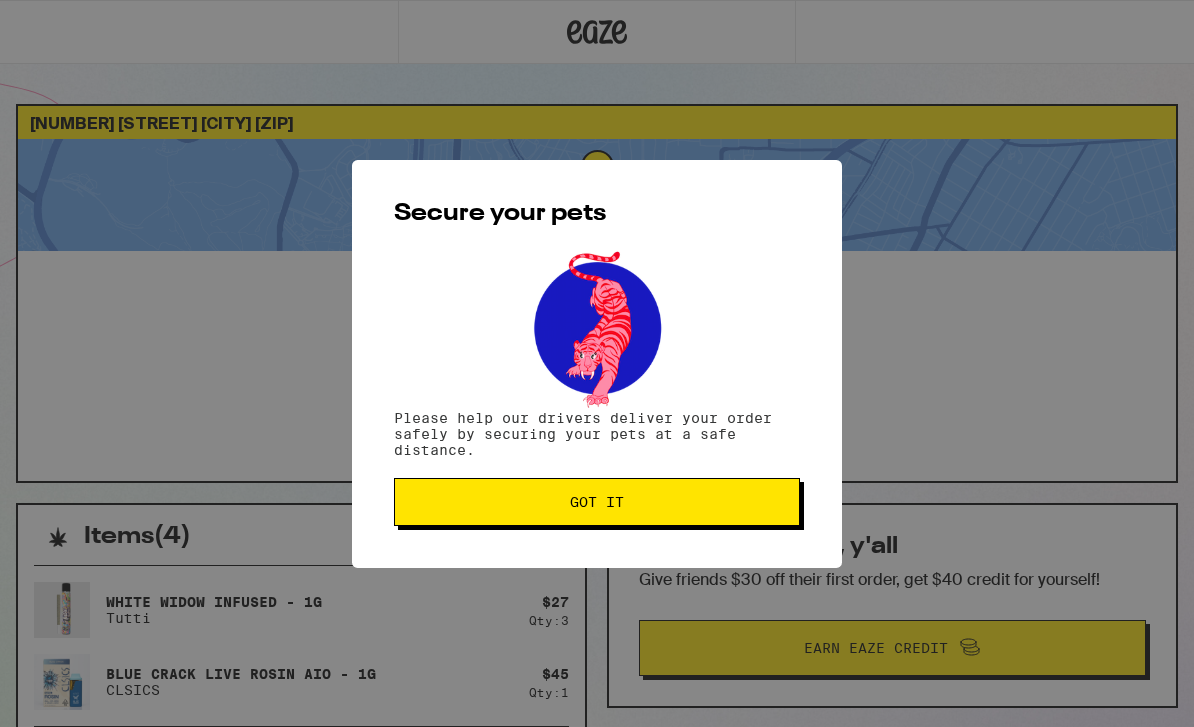 click on "Got it" at bounding box center (597, 502) 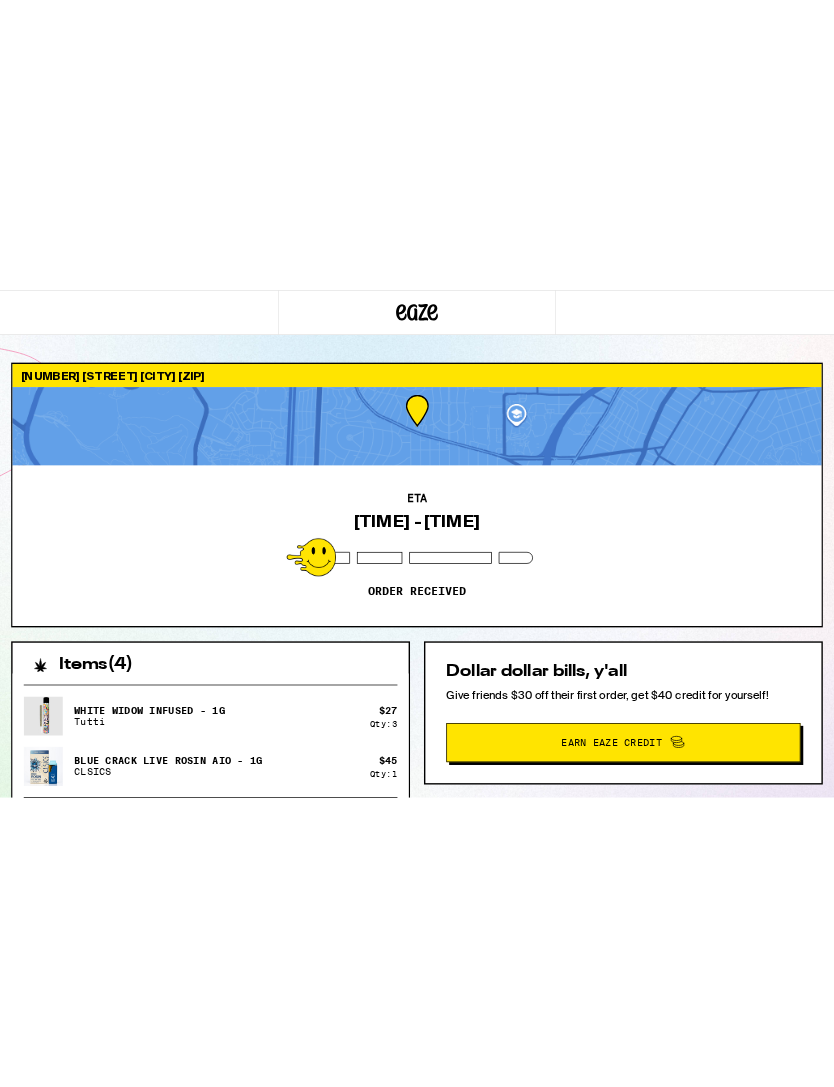 scroll, scrollTop: 0, scrollLeft: 0, axis: both 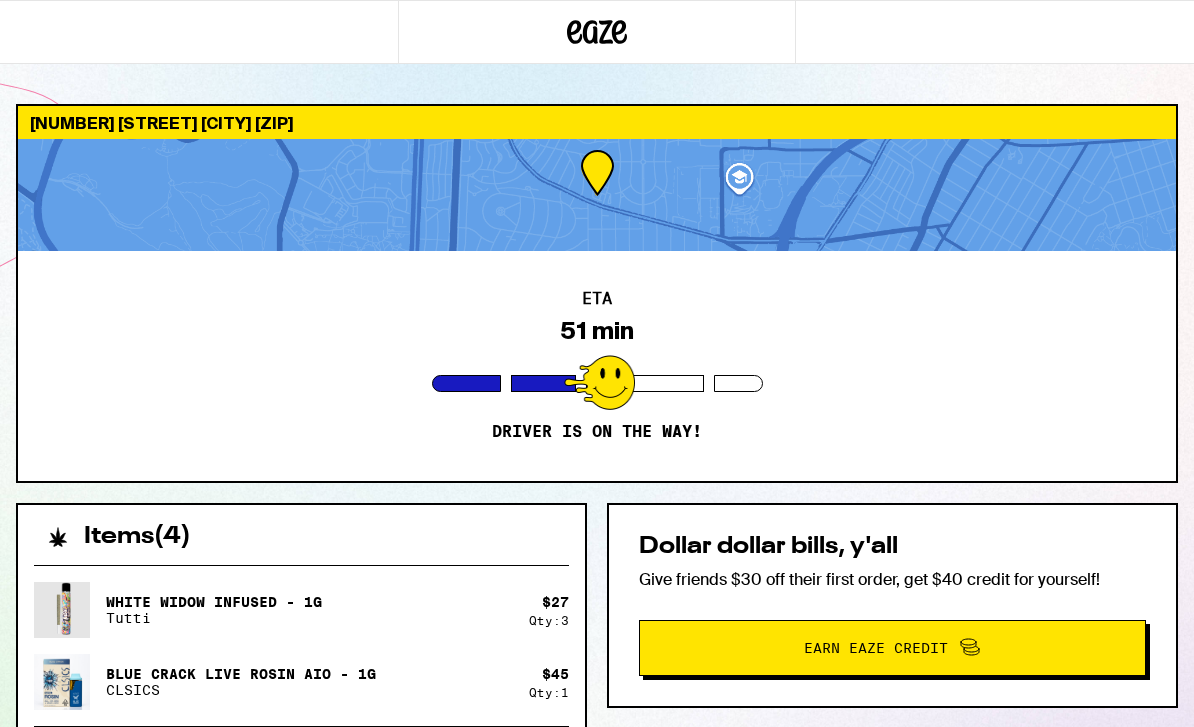 click on "[NUMBER] [STREET] [CITY] [ZIP] ETA 51 min Driver is on the way! Items ( 4 ) White Widow Infused - 1g Tutti $ 27 Qty: 3 Blue Crack Live Rosin AIO - 1g CLSICS $ 45 Qty: 1 Subtotal $72.00 Delivery $5.00 Taxes & Fees More Info $25.79 Promo: HIGHUP -$21.60 Driver Tip $7.00 Order Total $88.19 Items ( 4 ) White Widow Infused - 1g Tutti $ 27 Qty: 3 Blue Crack Live Rosin AIO - 1g CLSICS $ 45 Qty: 1 Subtotal $72.00 Delivery $5.00 Taxes & Fees More Info $25.79 Promo: HIGHUP -$21.60 Driver Tip $7.00 Order Total $88.19 Dollar dollar bills, y'all Give friends $30 off their first order, get $40 credit for yourself! Earn Eaze Credit Need help? View/Print SB 540 Brochure Printed copies of SB-540 brochure are available with your driver" at bounding box center [597, 596] 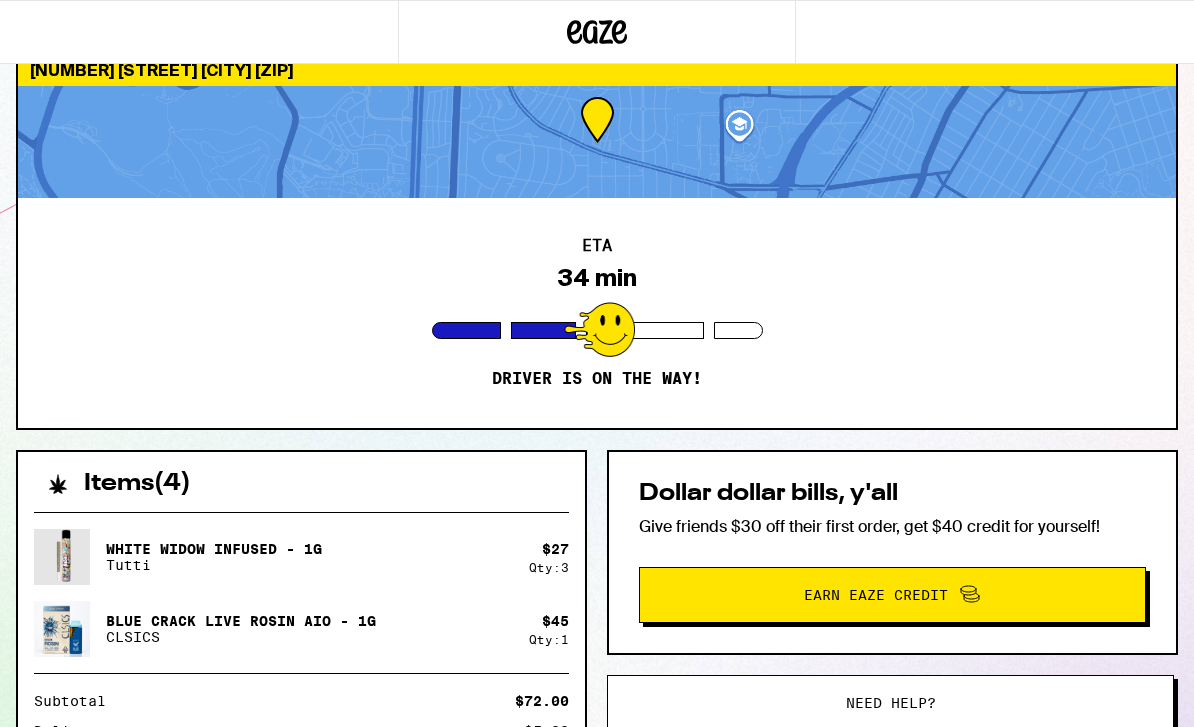 scroll, scrollTop: 0, scrollLeft: 0, axis: both 